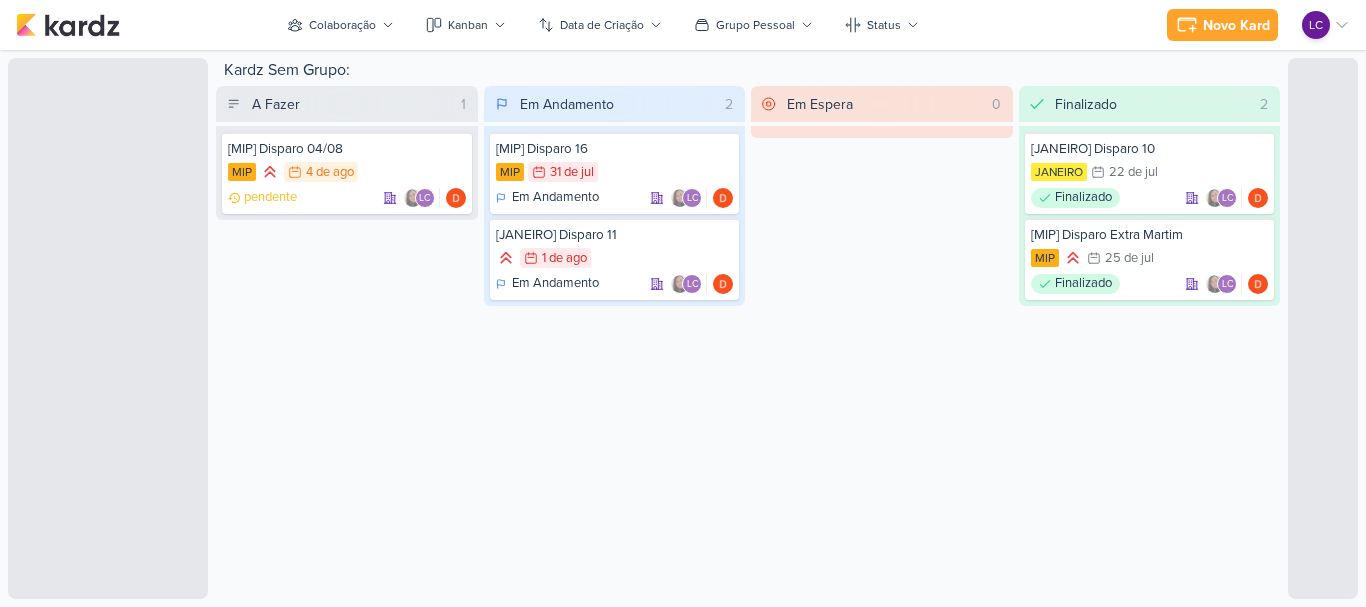 scroll, scrollTop: 0, scrollLeft: 0, axis: both 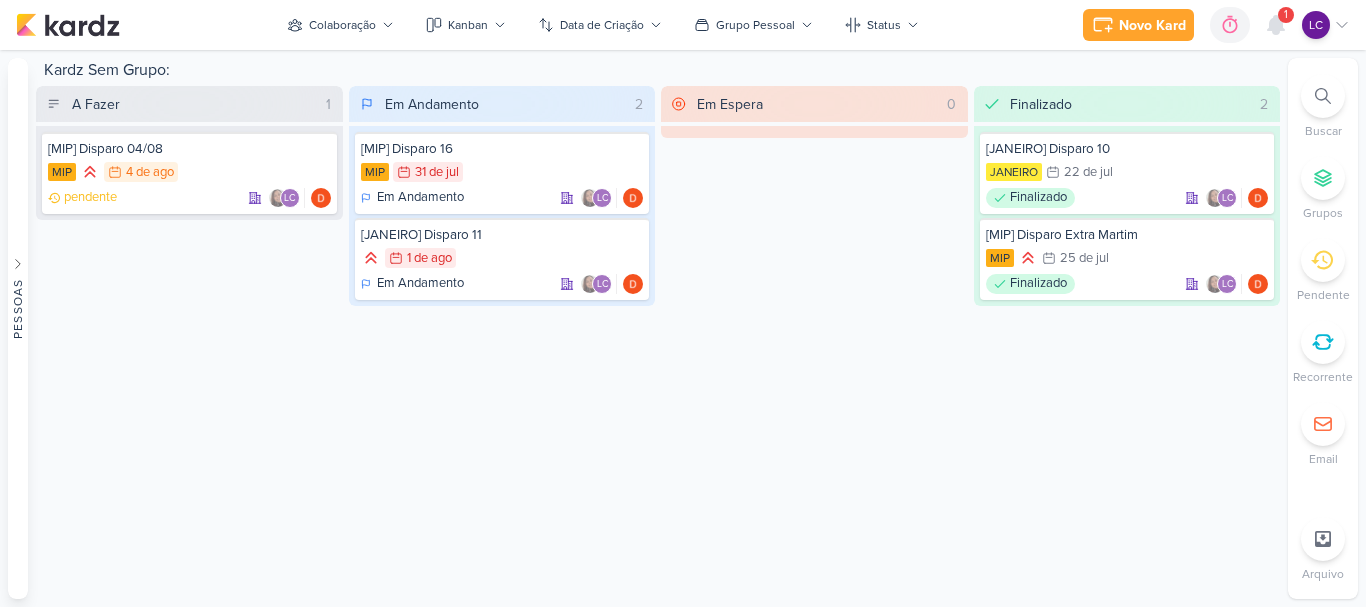 click on "1" at bounding box center [1286, 15] 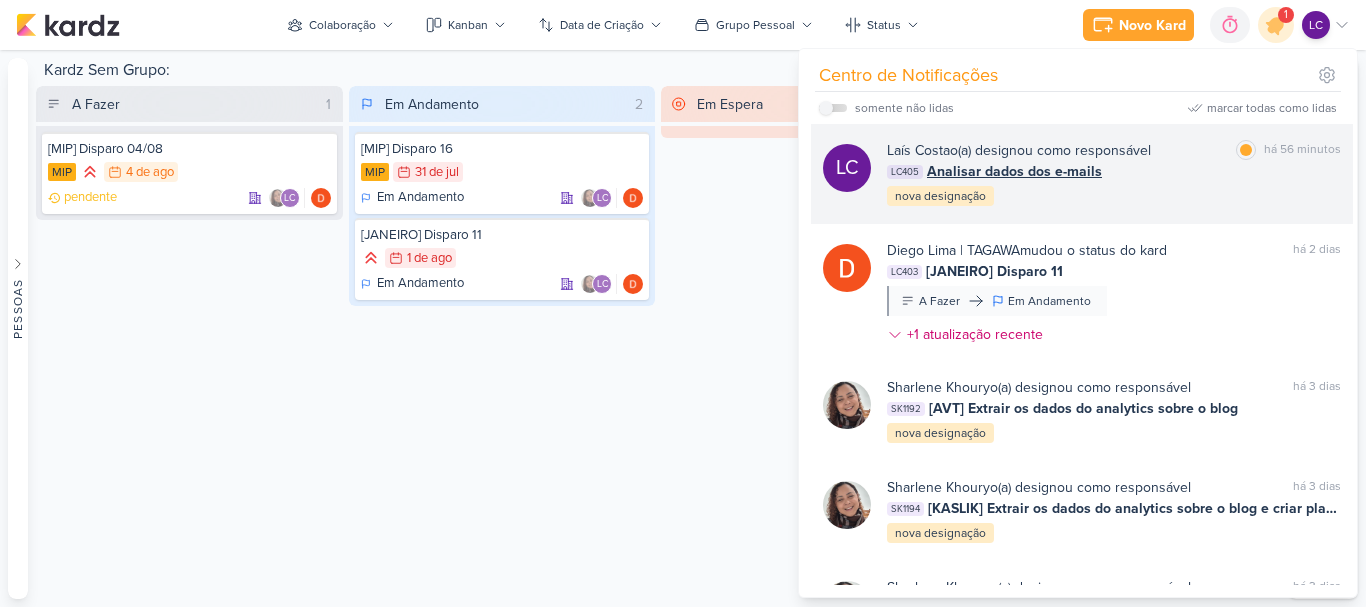 click on "LC405
Analisar dados dos e-mails" at bounding box center (1114, 171) 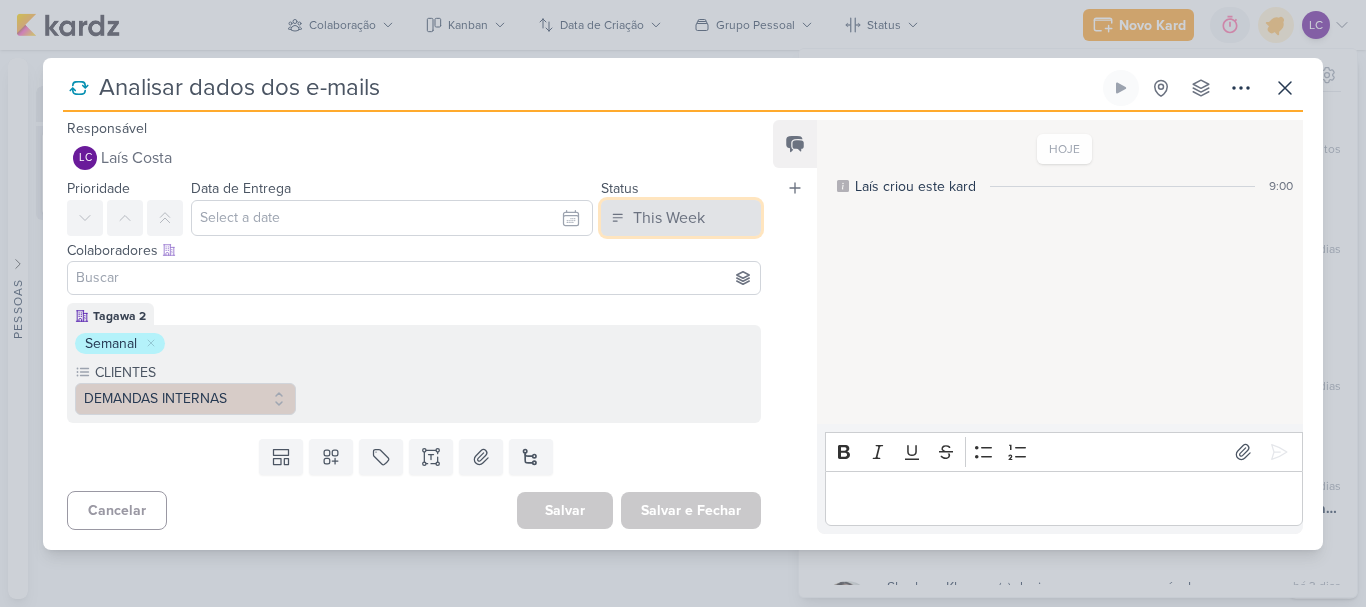click on "This Week" at bounding box center [669, 218] 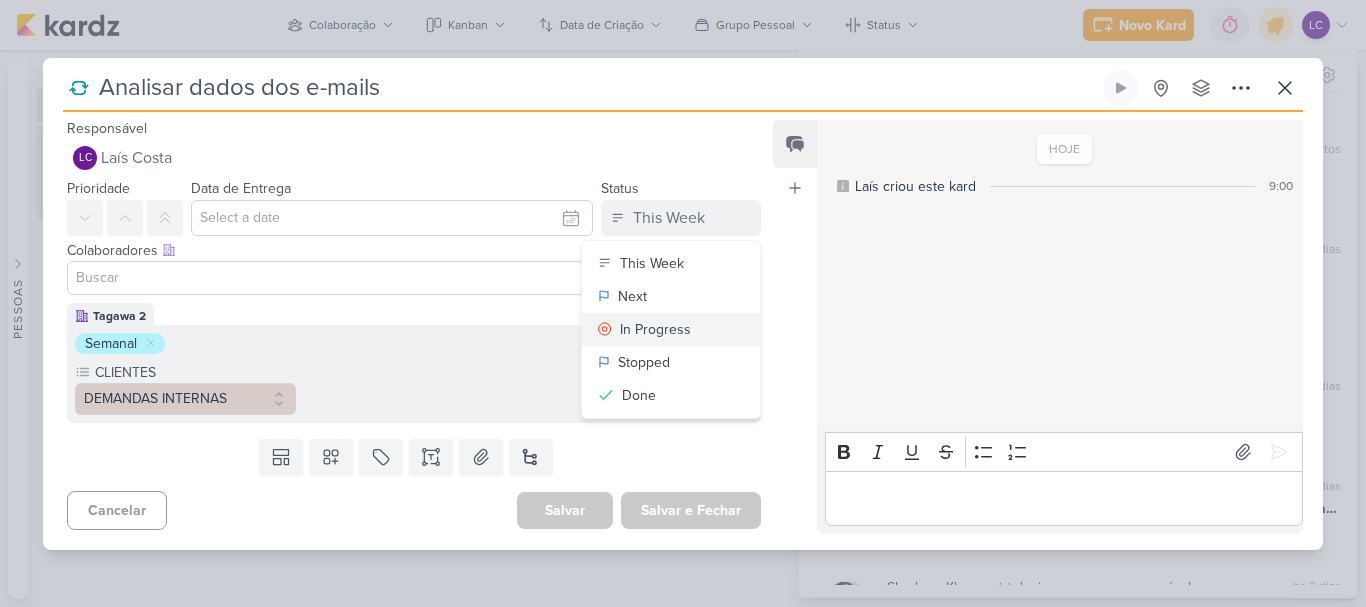 click on "In Progress" at bounding box center (671, 329) 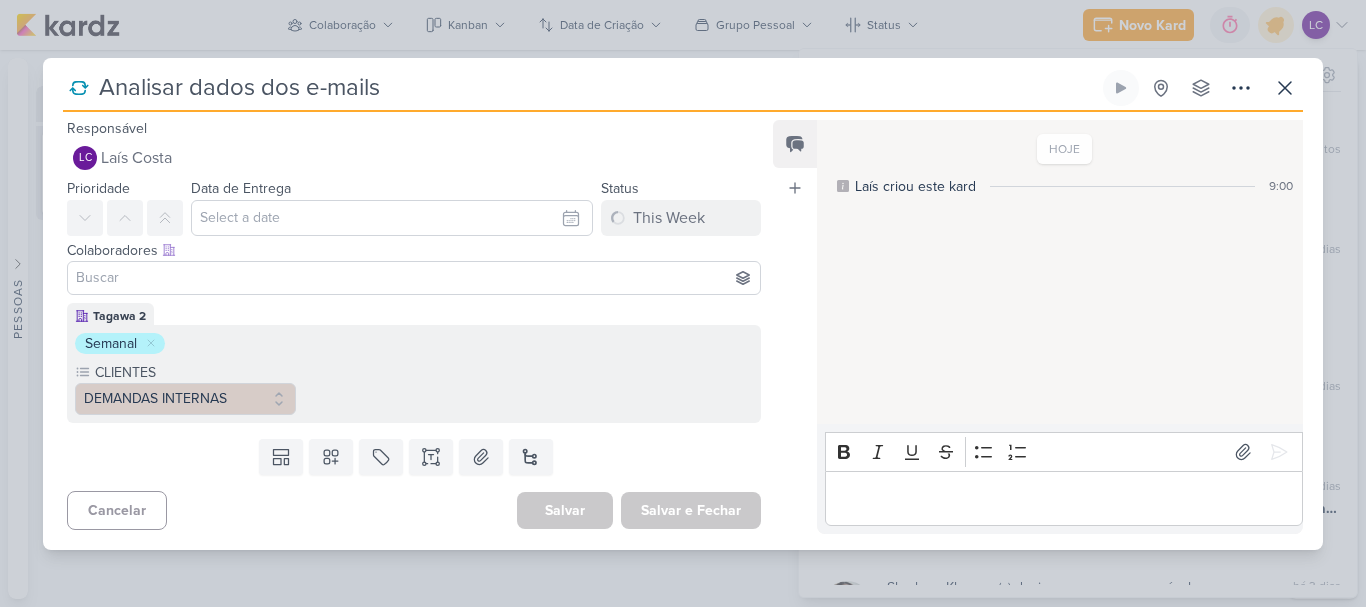 type 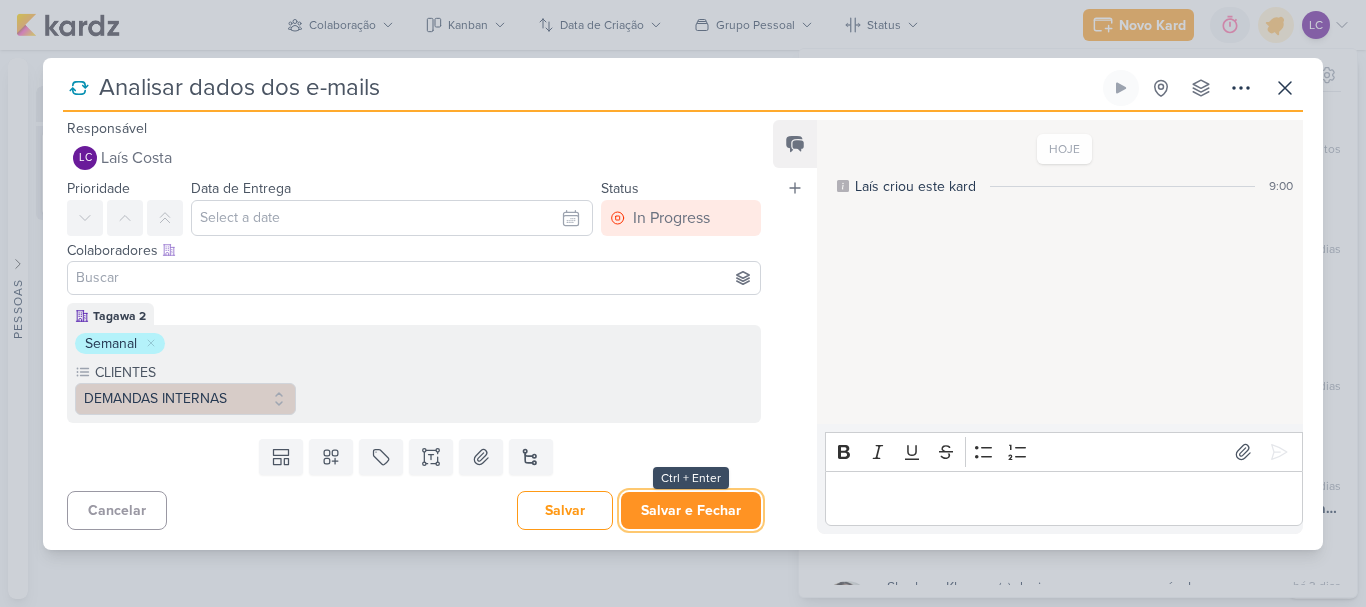 click on "Salvar e Fechar" at bounding box center (691, 510) 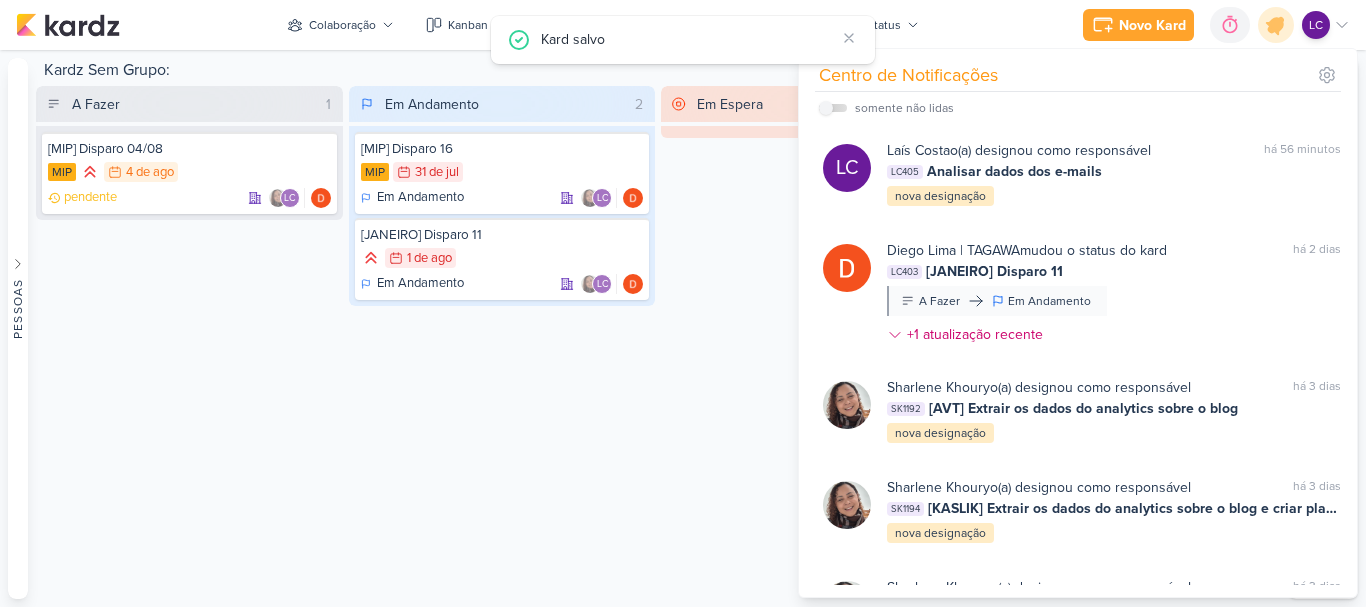 click on "Kardz Sem Grupo:
A Fazer
1
[MIP] Disparo 04/08
MIP
4/8
4 de ago
pendente" at bounding box center (658, 328) 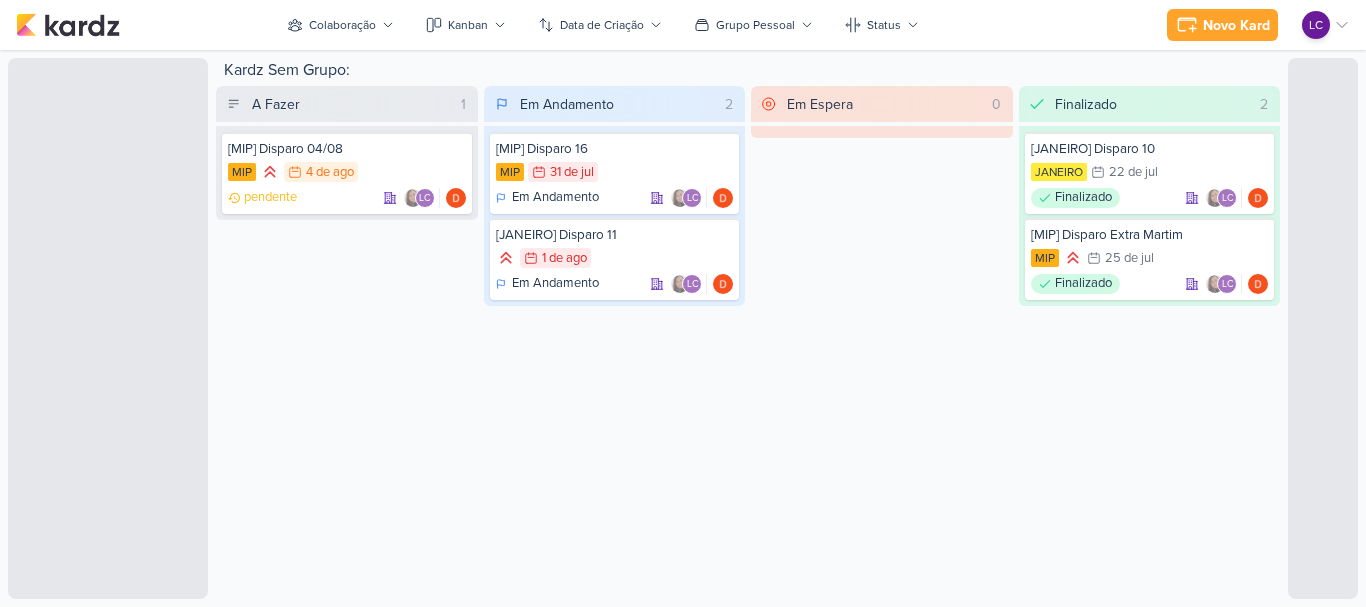 scroll, scrollTop: 0, scrollLeft: 0, axis: both 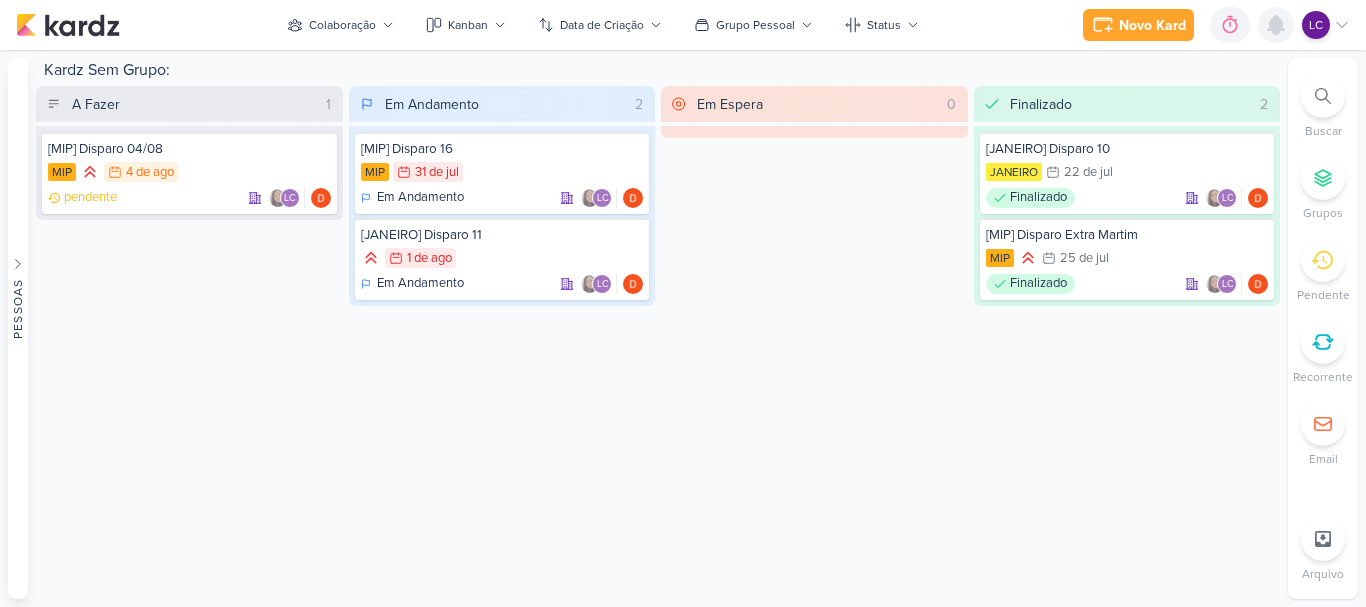 click 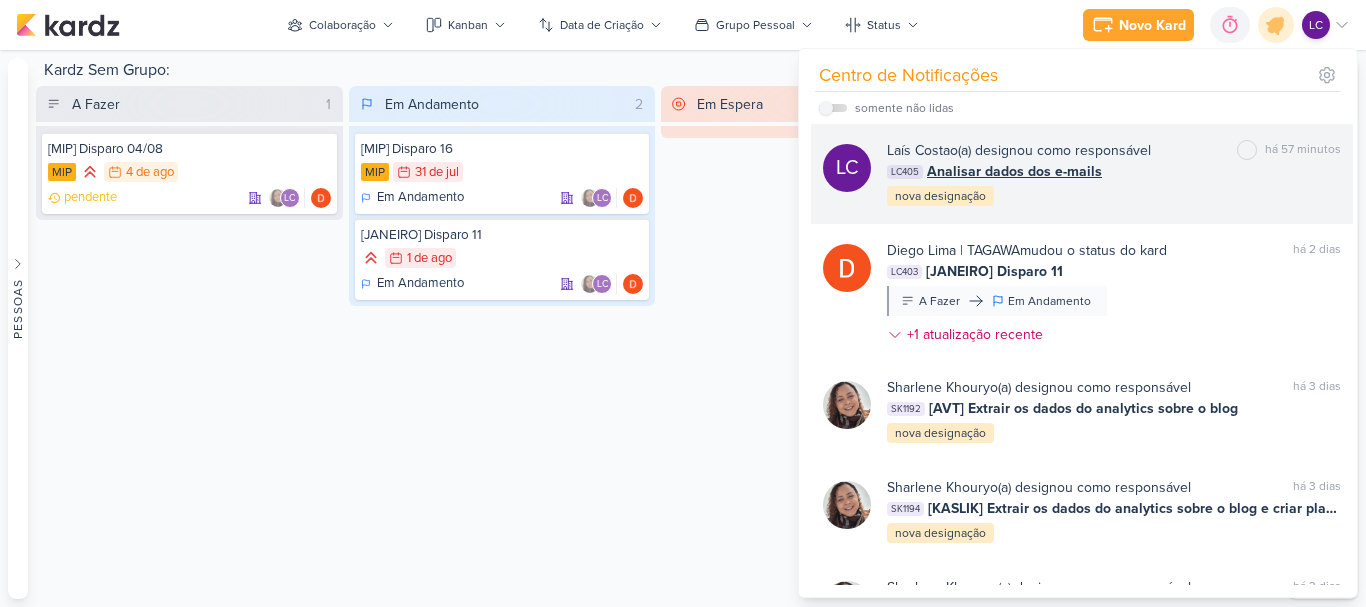 click on "Analisar dados dos e-mails" at bounding box center [1014, 171] 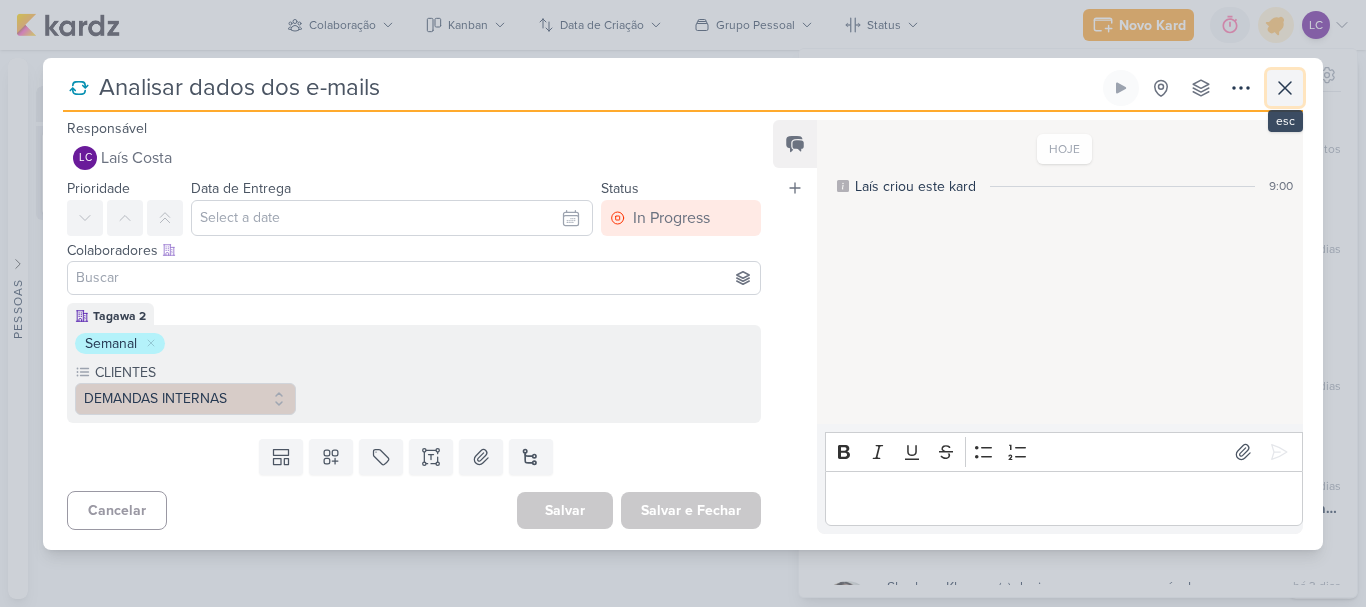 click 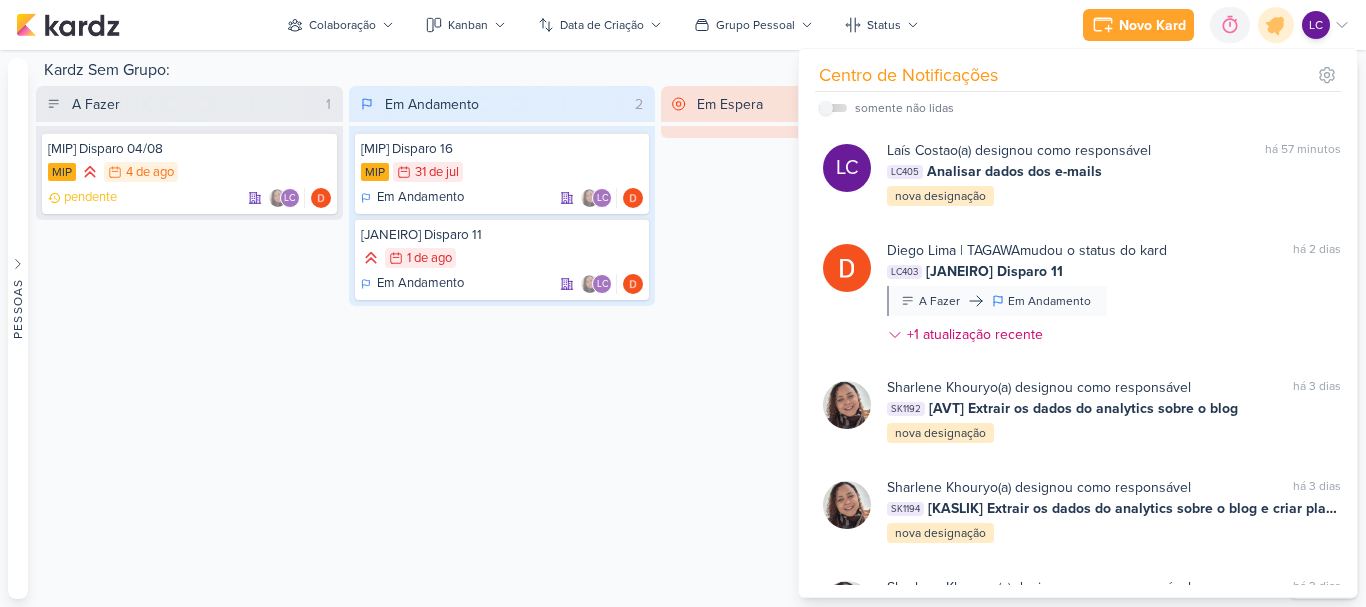 click on "Em Espera
0" at bounding box center (814, 196) 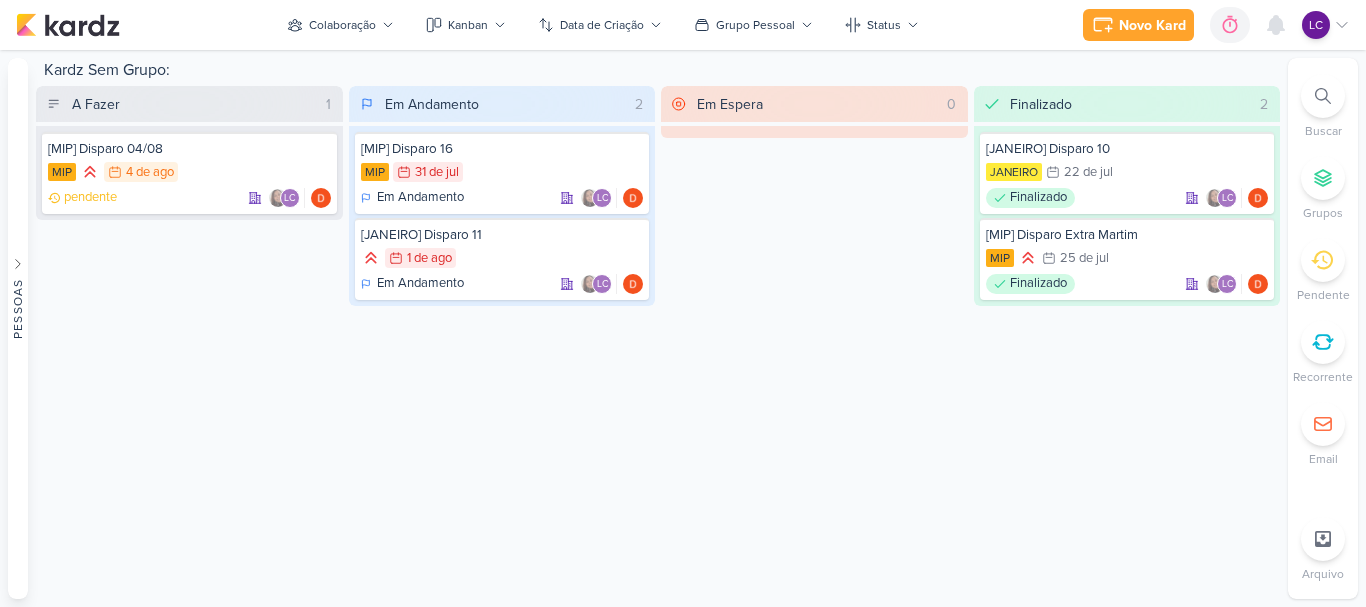 click on "Em Andamento
2" at bounding box center [516, 104] 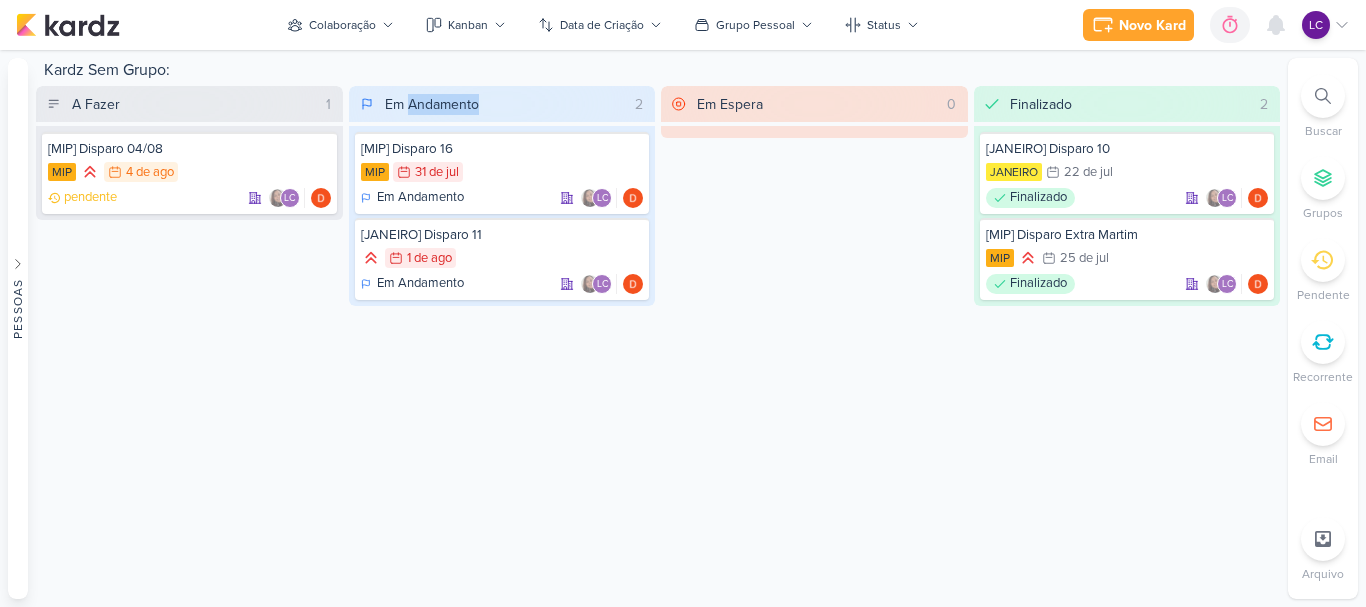 click on "Em Andamento" at bounding box center [432, 104] 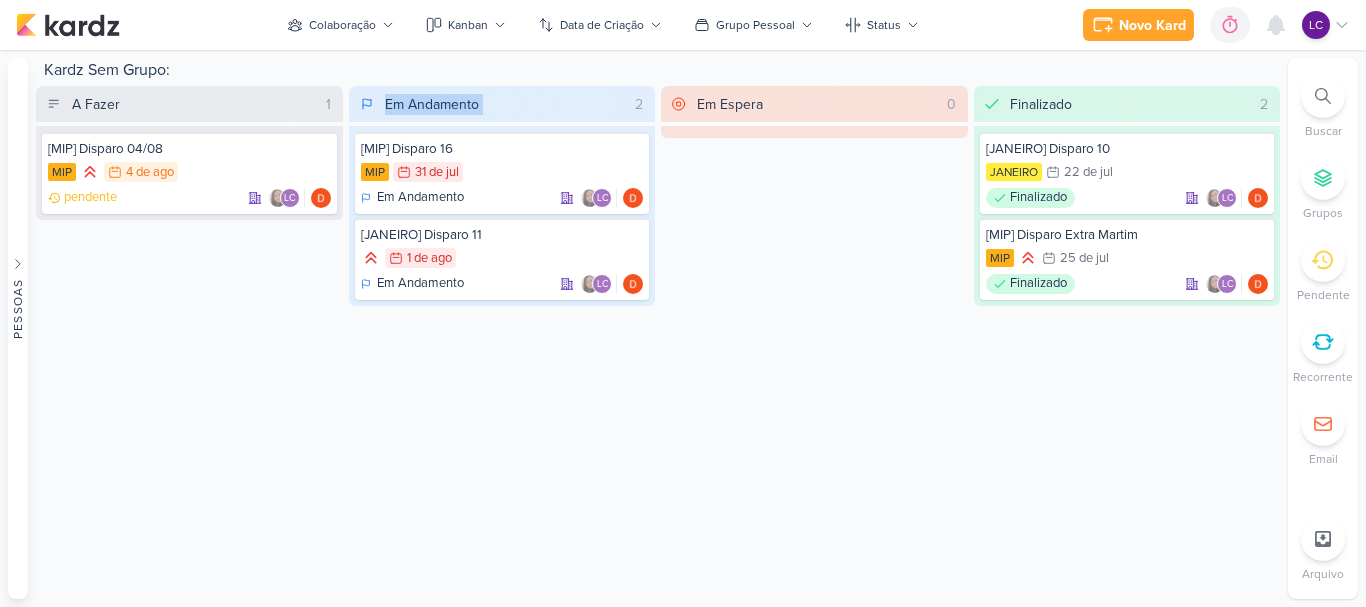 click on "Em Andamento" at bounding box center (432, 104) 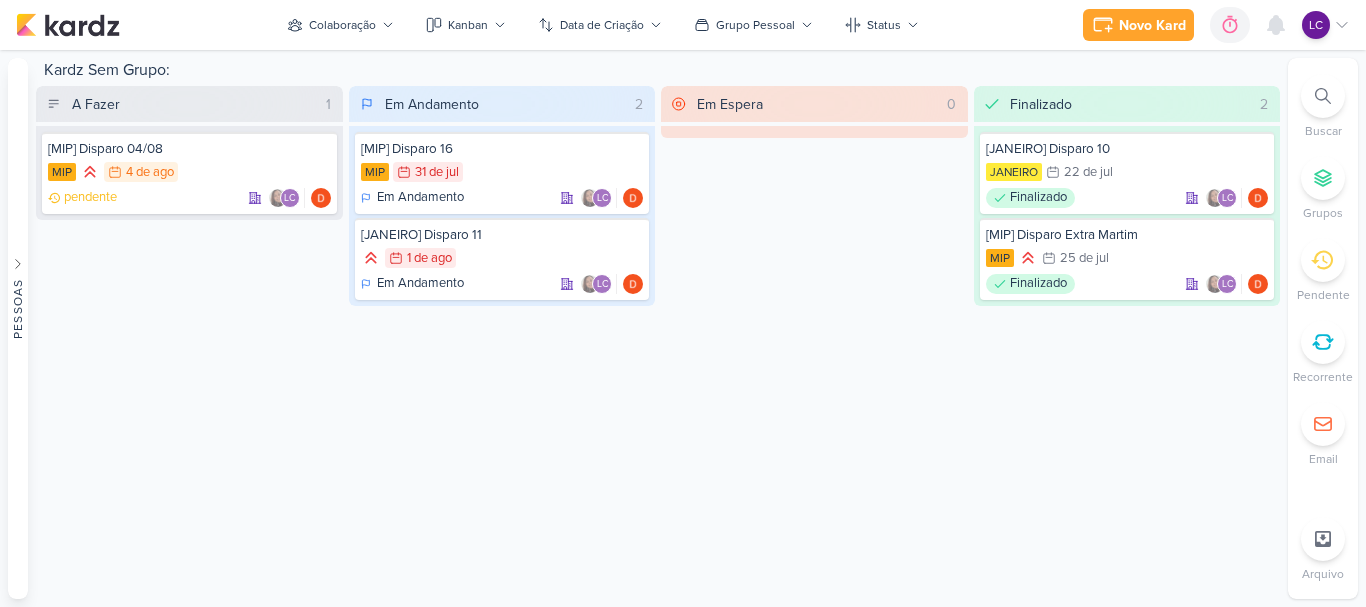 click on "Em Espera
0" at bounding box center [828, 104] 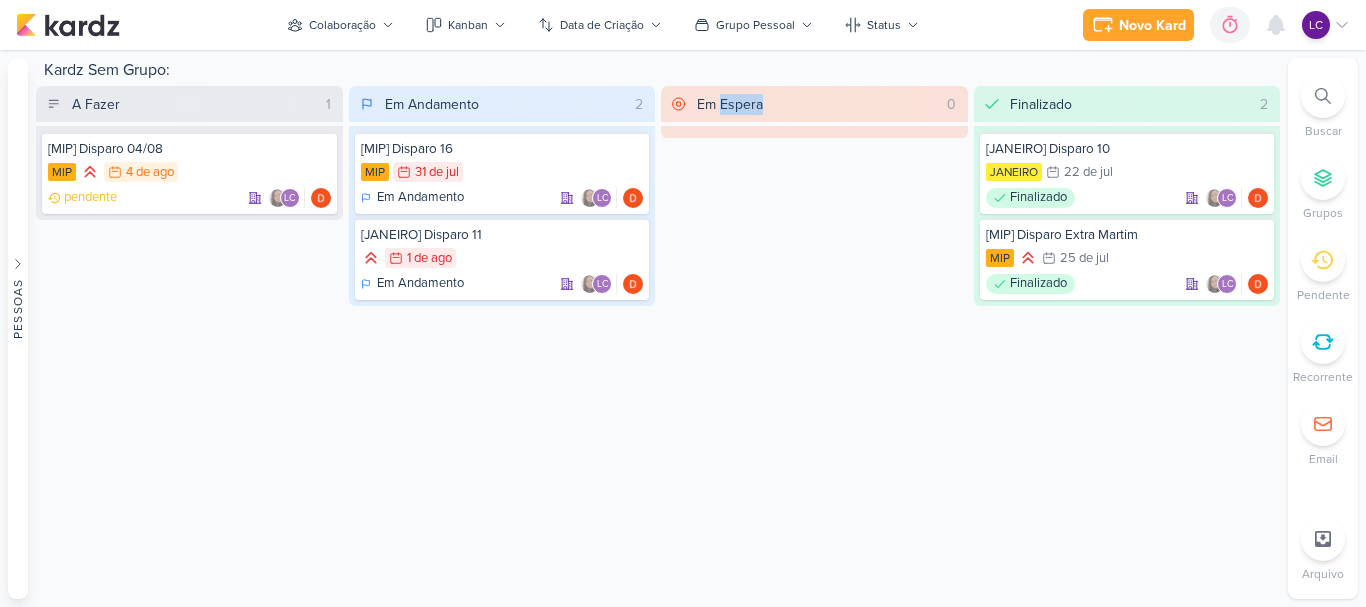 click on "Em Espera" at bounding box center (730, 104) 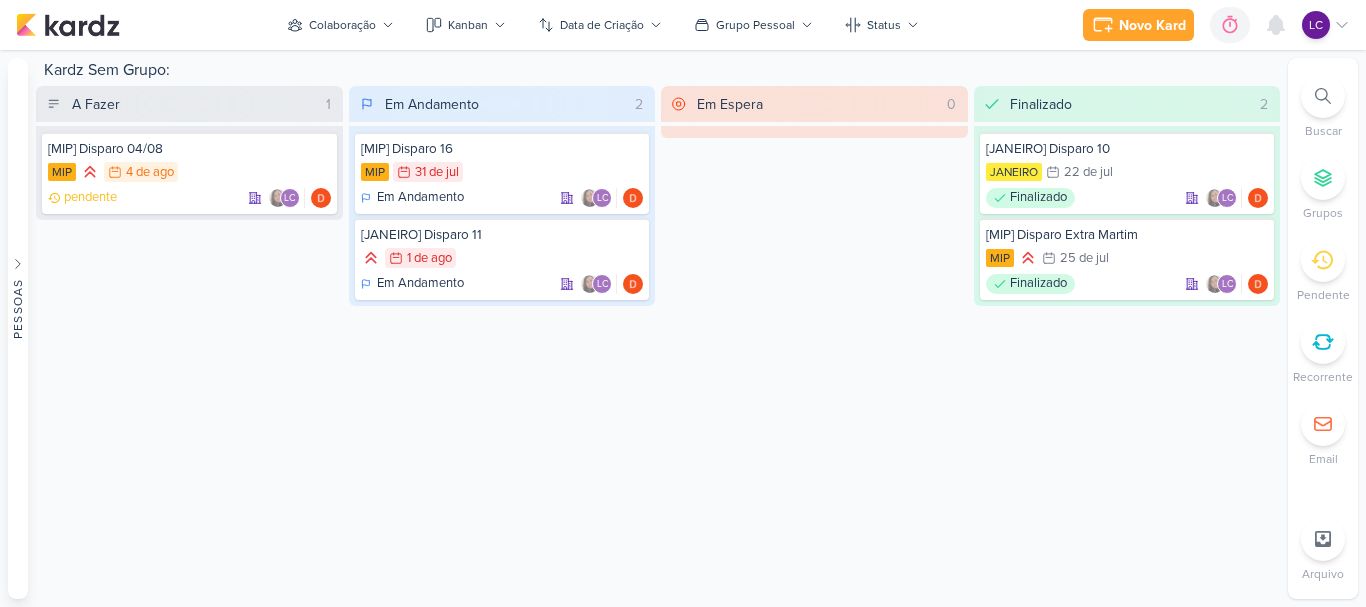 click on "Em Espera
0" at bounding box center (814, 196) 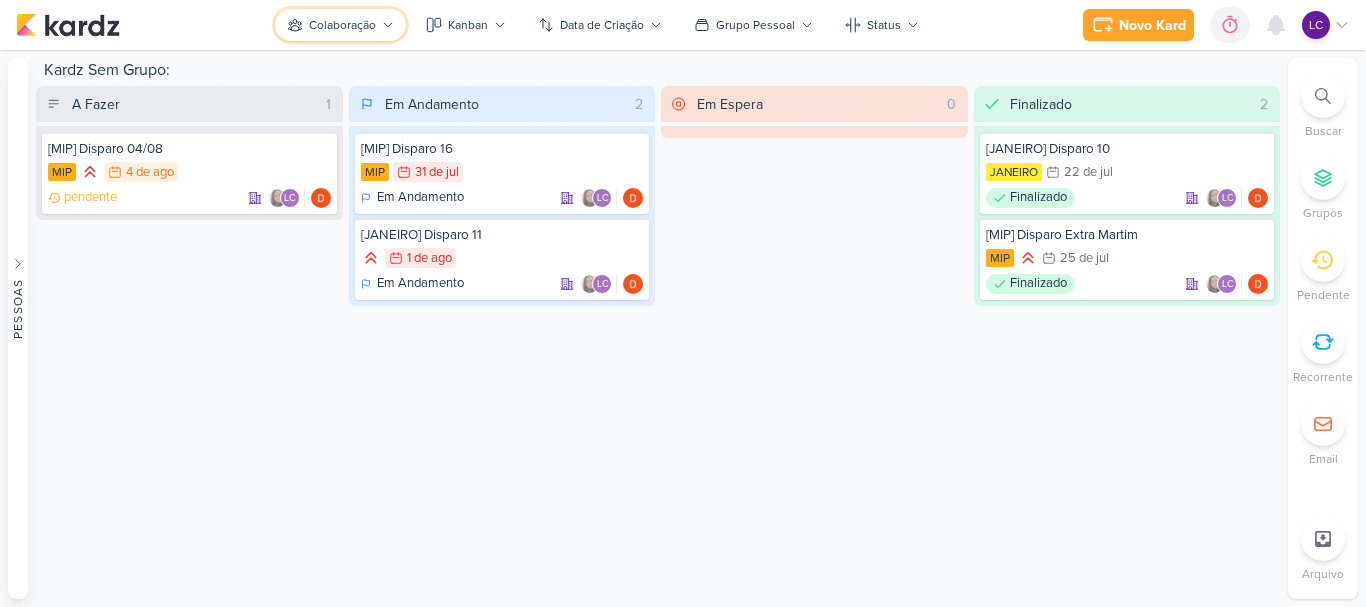 click on "Colaboração" at bounding box center [342, 25] 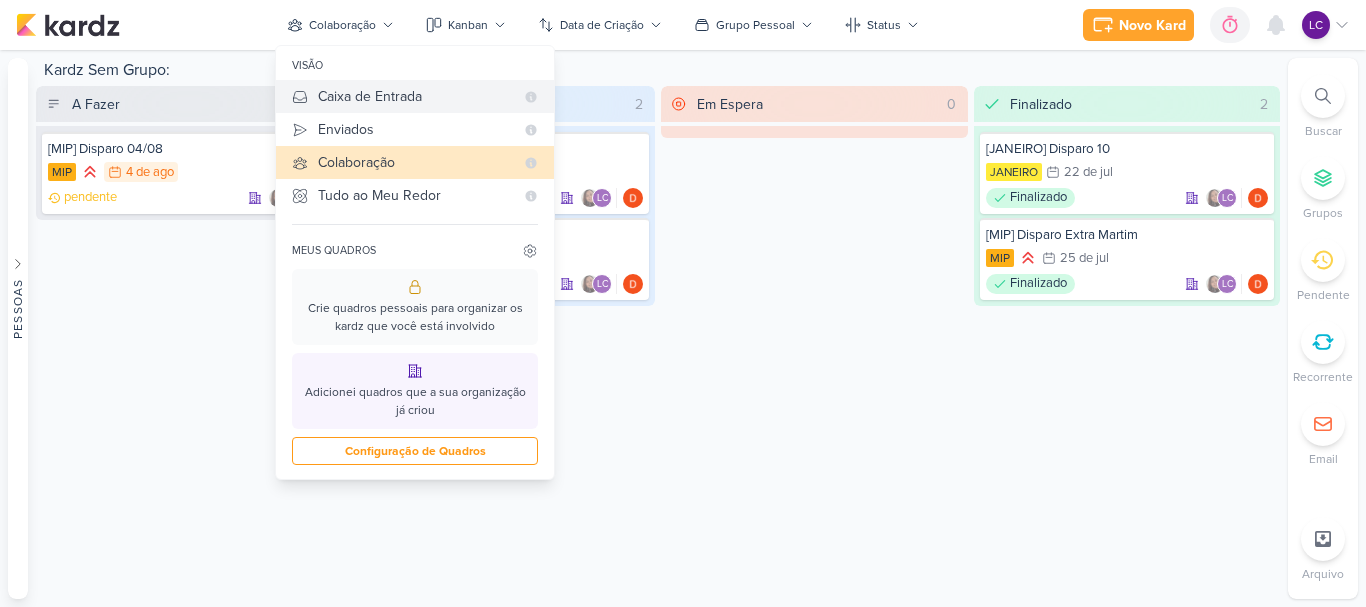 click on "Caixa de Entrada" at bounding box center [415, 96] 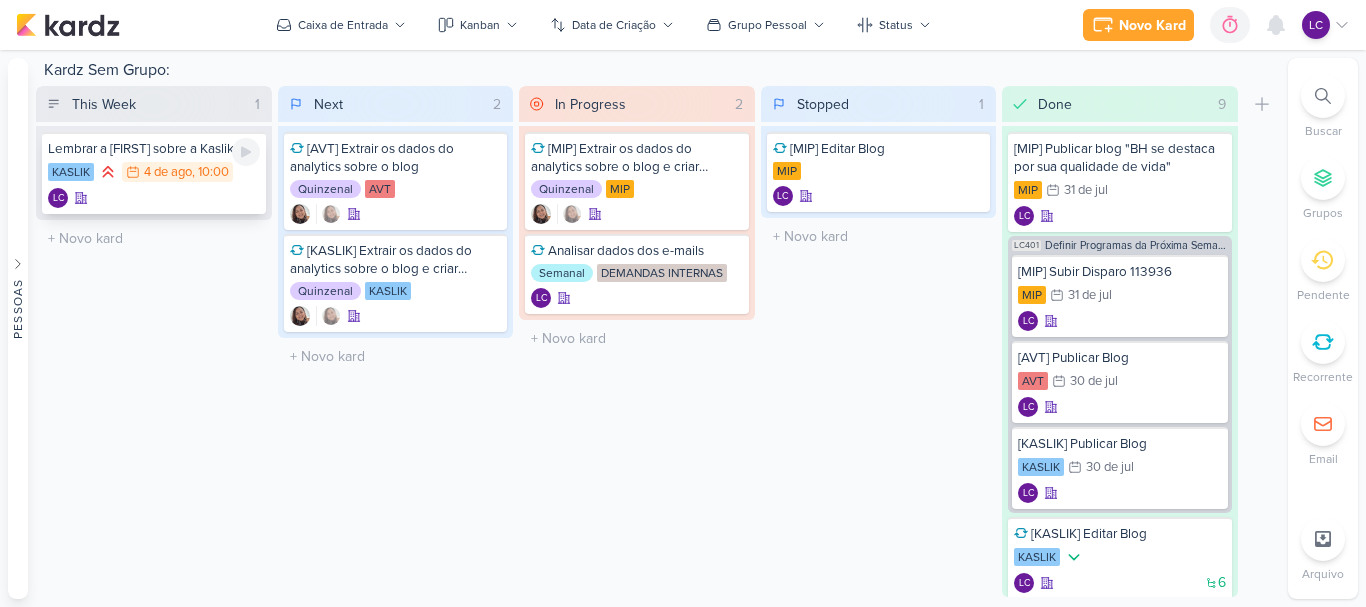 click on "Lembrar a Sharlene sobre a Kaslik" at bounding box center (154, 149) 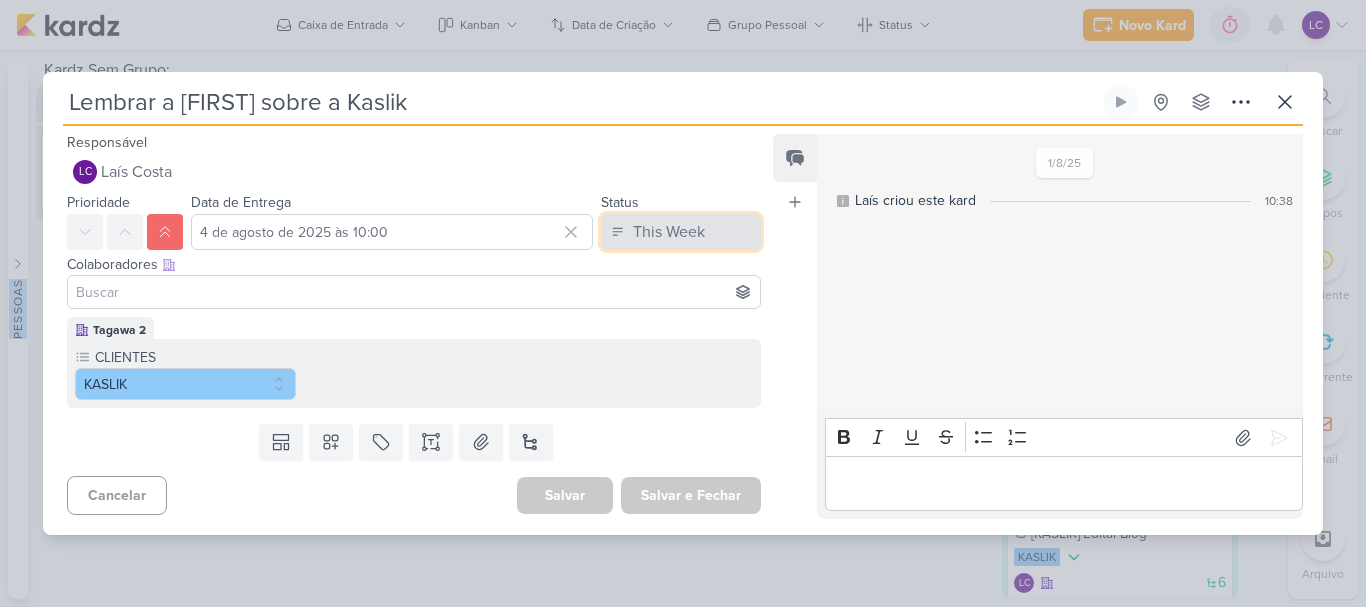 click on "This Week" at bounding box center (681, 232) 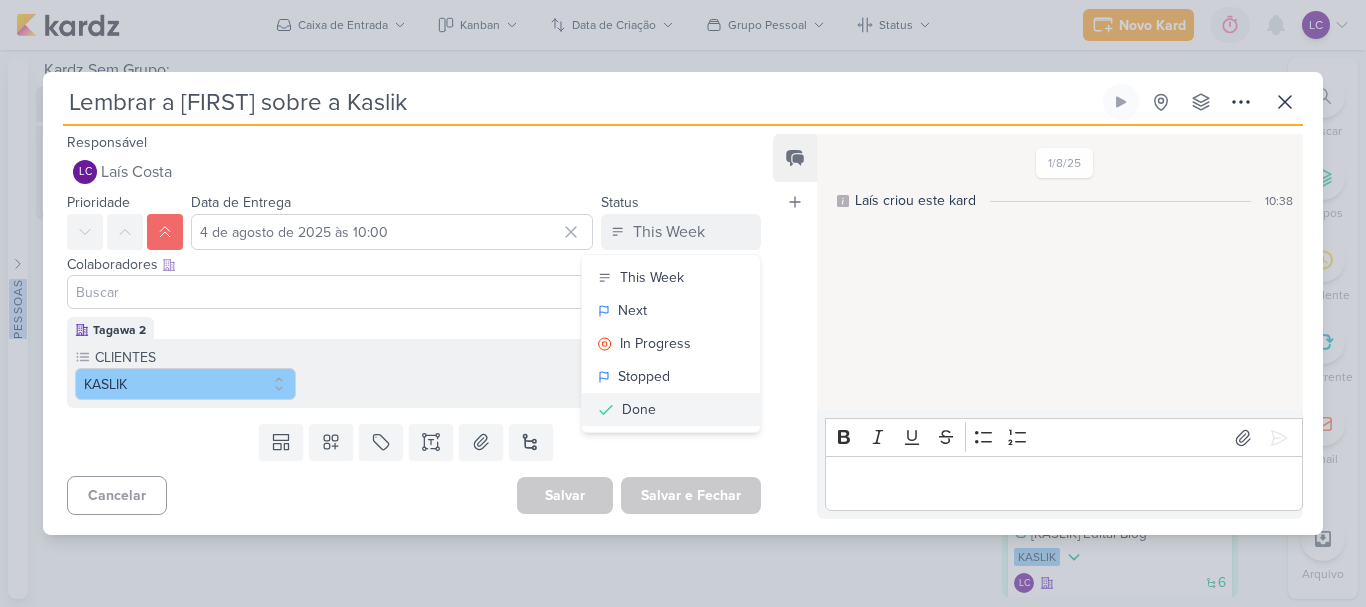 click on "Done" at bounding box center (671, 409) 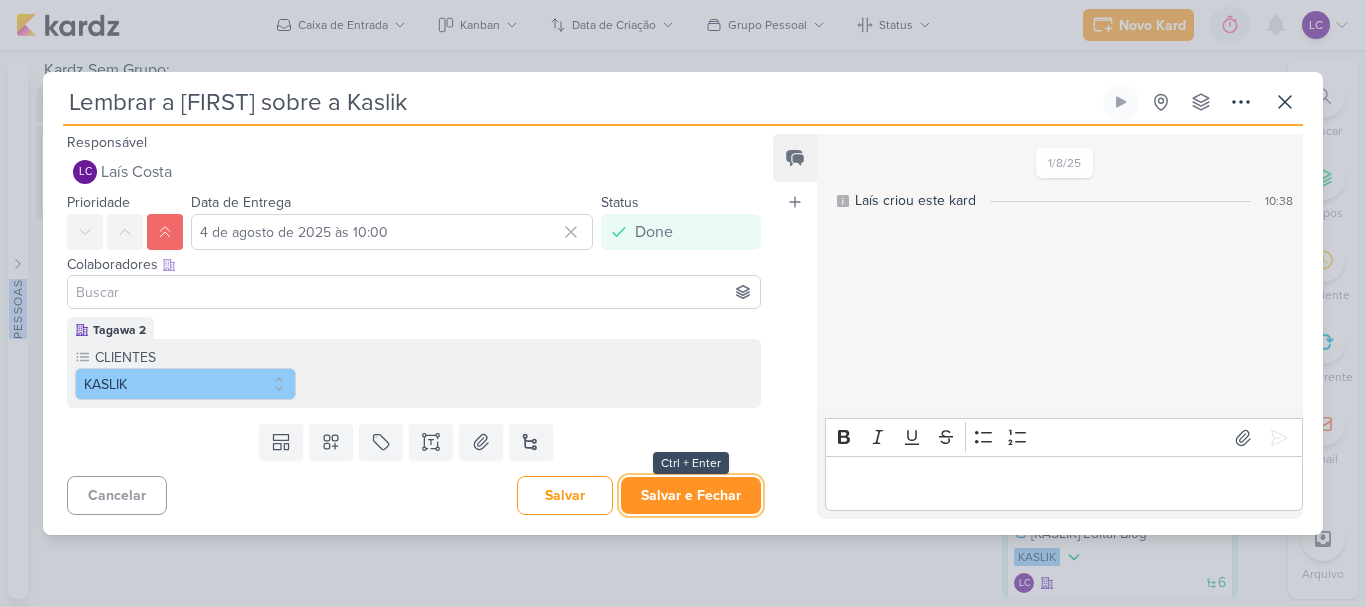 click on "Salvar e Fechar" at bounding box center (691, 495) 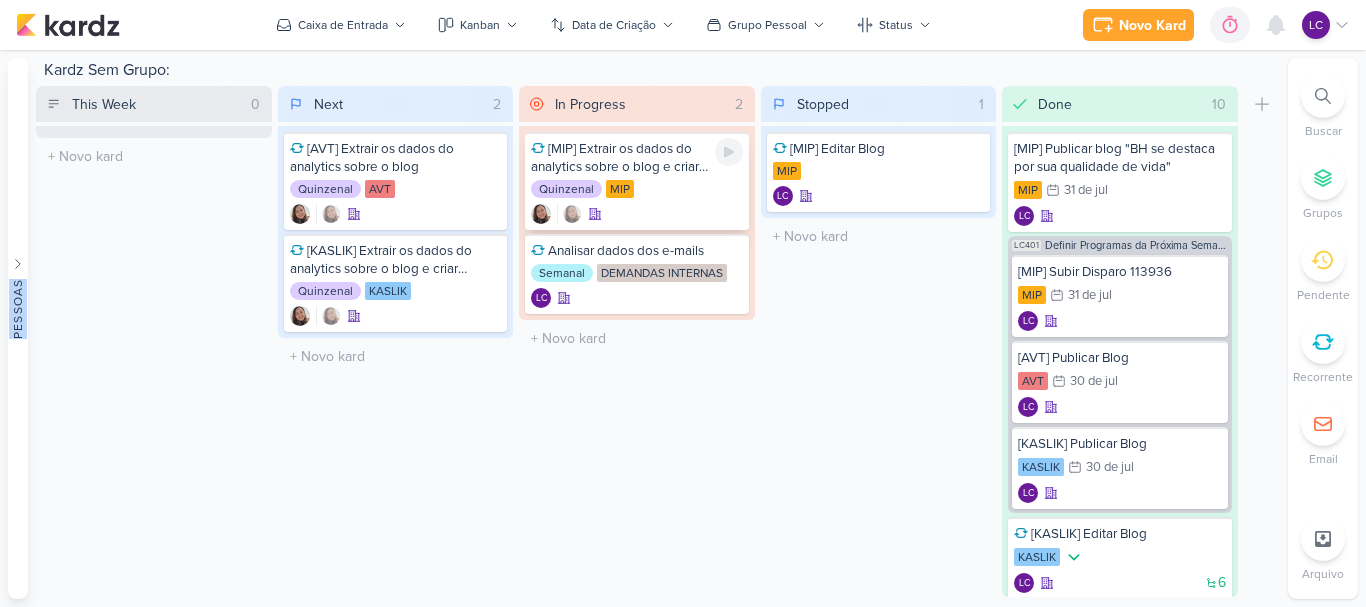 click on "Quinzenal
MIP" at bounding box center [637, 190] 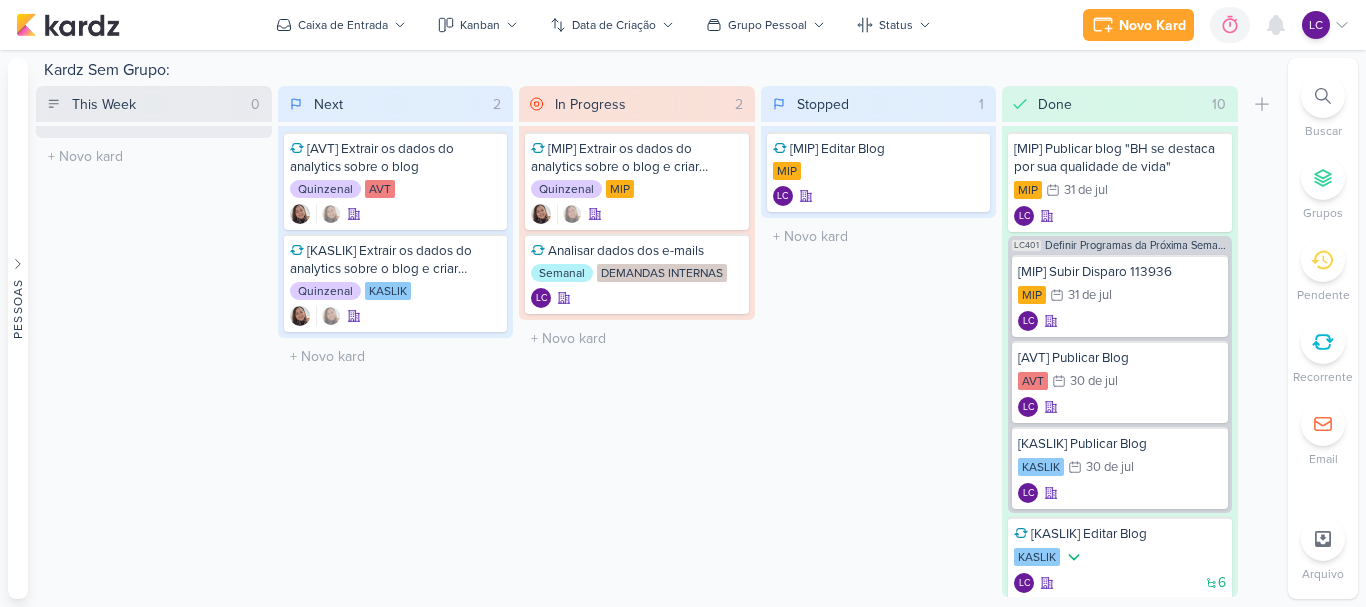 click at bounding box center (1323, 342) 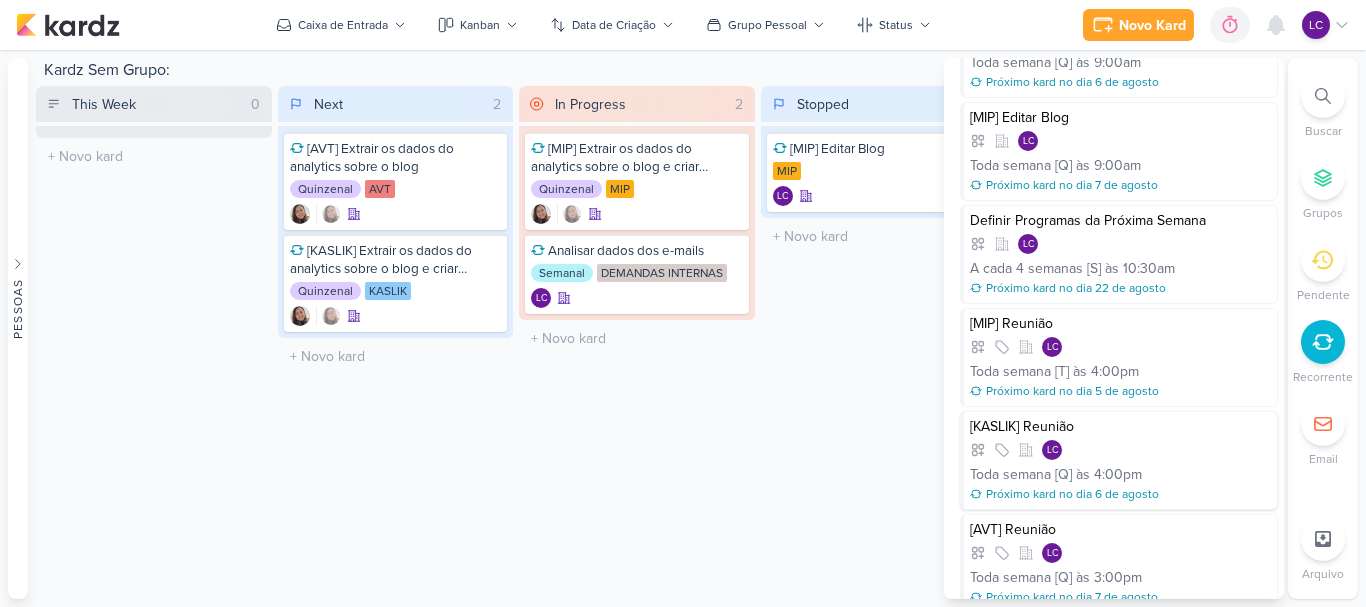 scroll, scrollTop: 384, scrollLeft: 0, axis: vertical 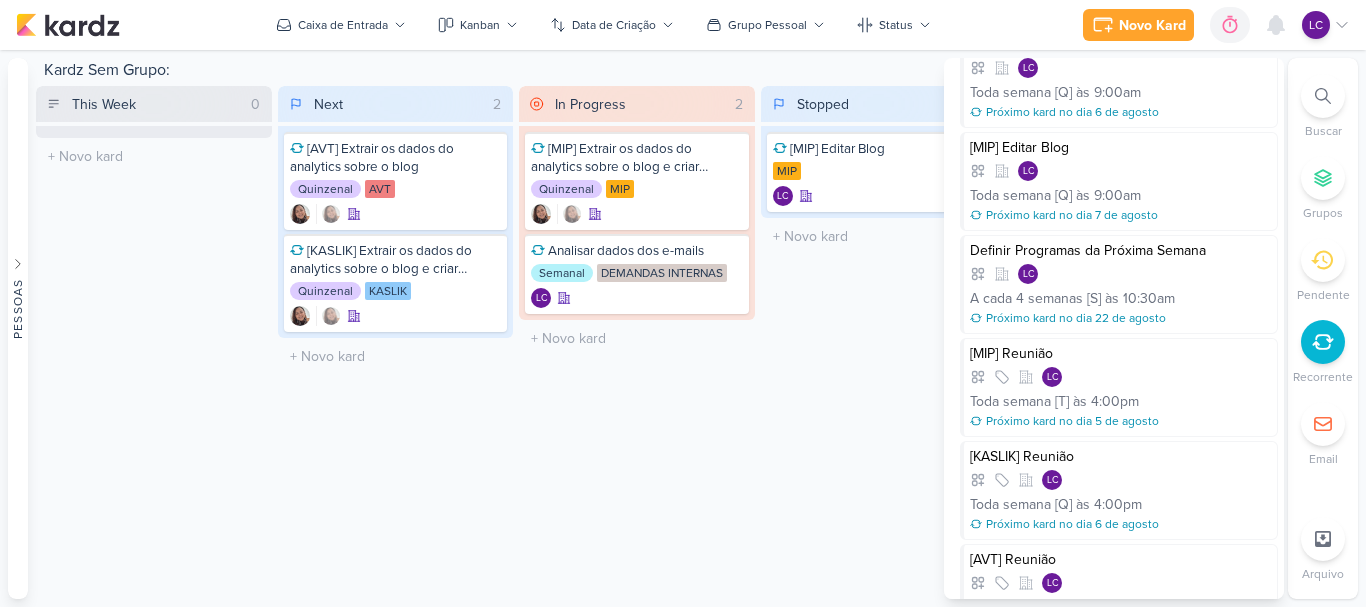 drag, startPoint x: 1287, startPoint y: 321, endPoint x: 1287, endPoint y: 307, distance: 14 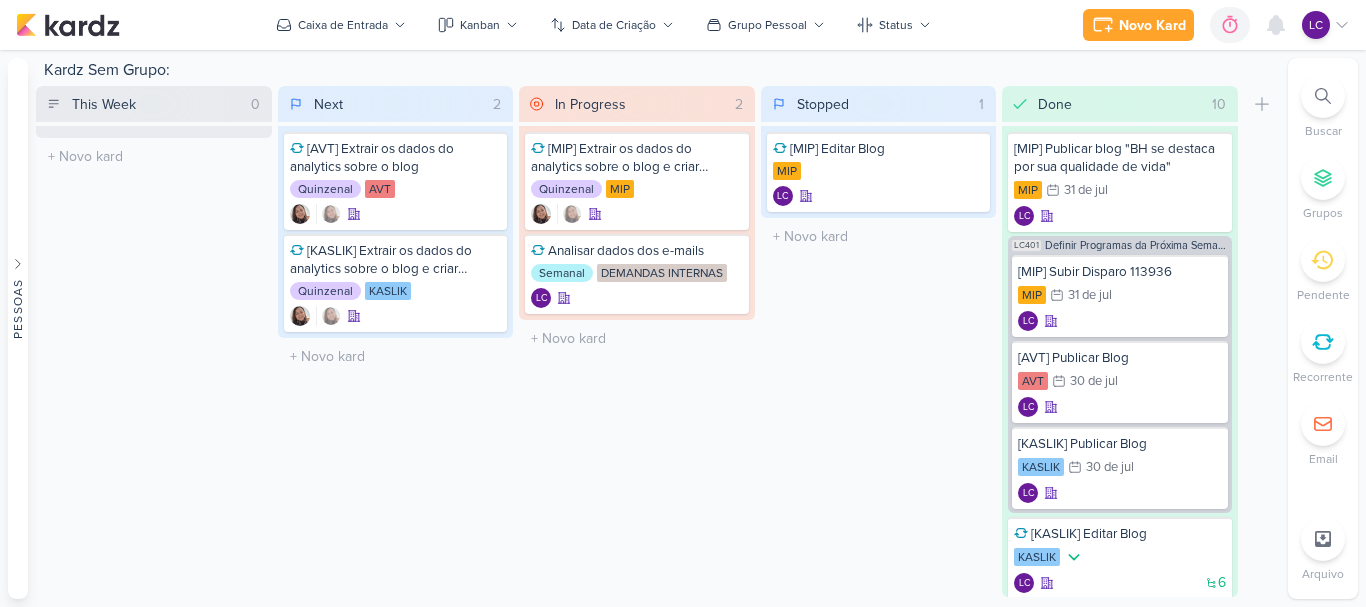 click on "Pessoas
Pessoas
D i e g o     L i m a   |   T A G A W A
S h a r l e n e   K h o u r y
Novo Contato" at bounding box center [683, 328] 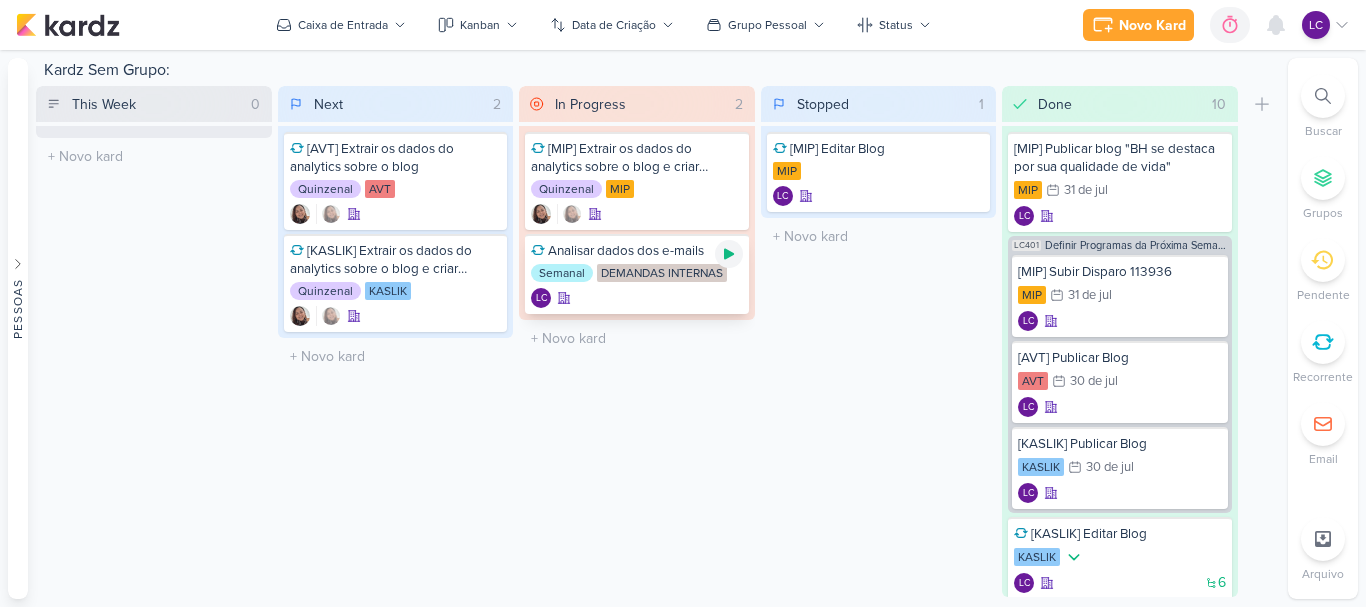 click 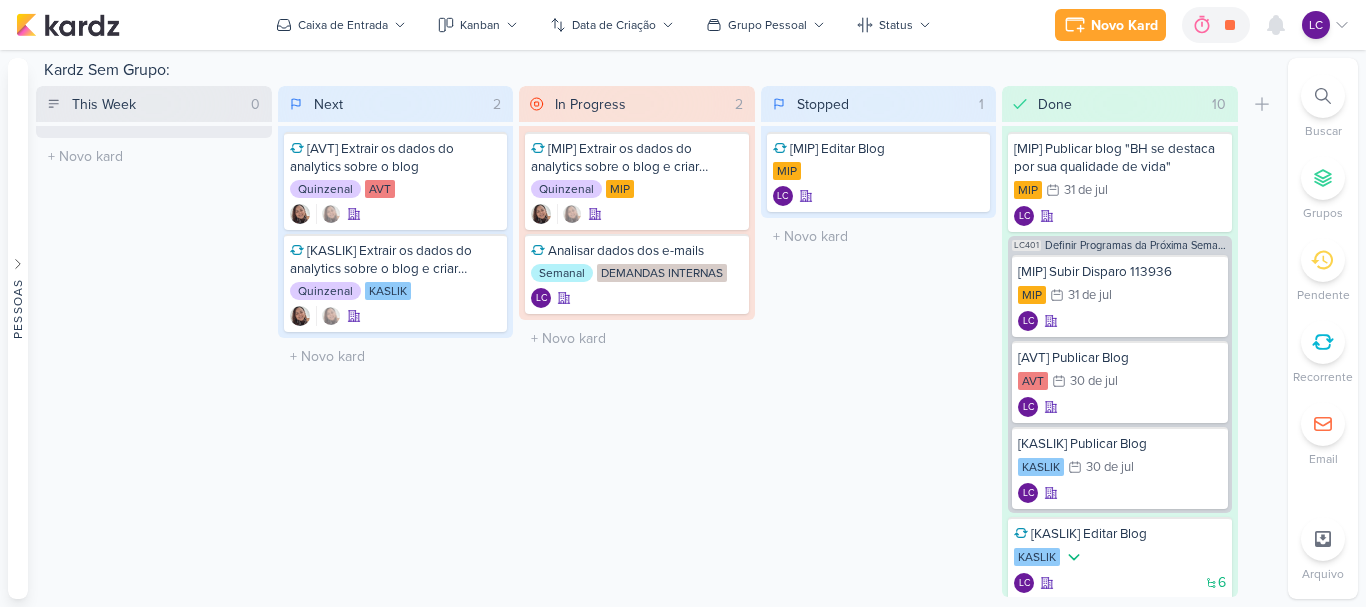 click on "Stopped
1
Mover Para Esquerda
Mover Para Direita
Deletar
[MIP] Editar Blog
MIP" at bounding box center (879, 341) 